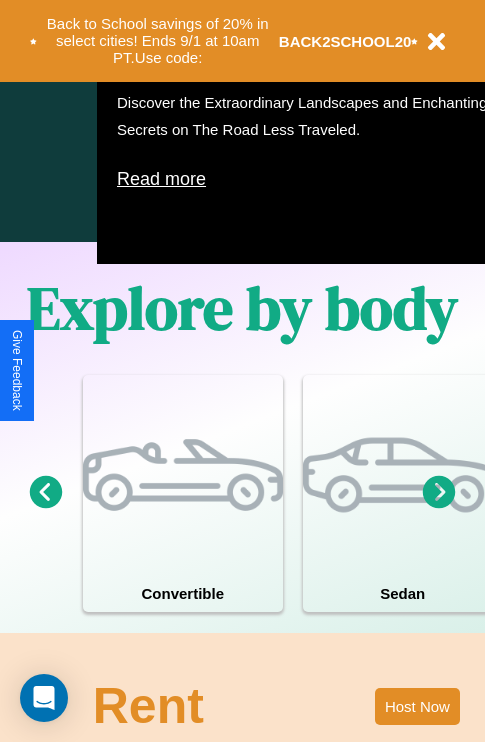 scroll, scrollTop: 1285, scrollLeft: 0, axis: vertical 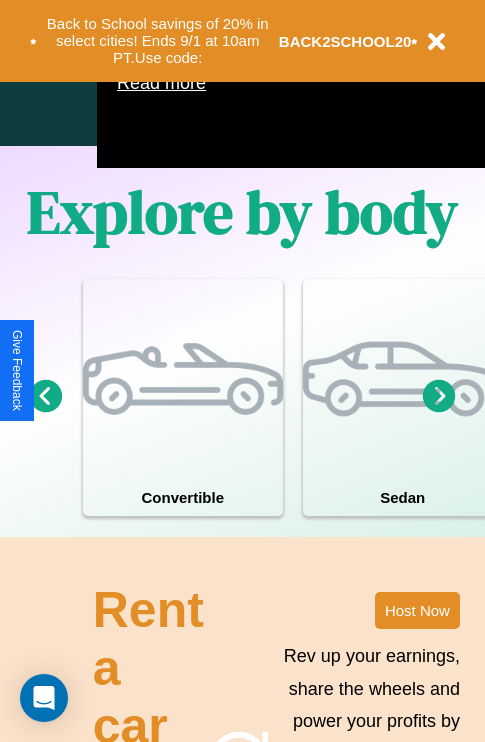 click 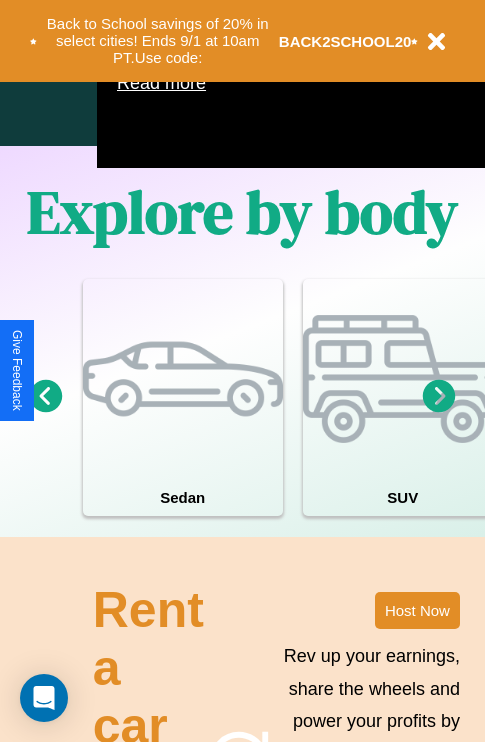 click 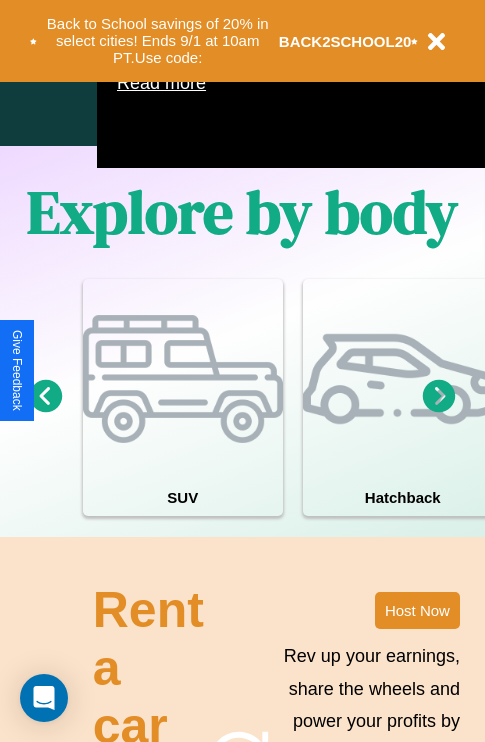 click 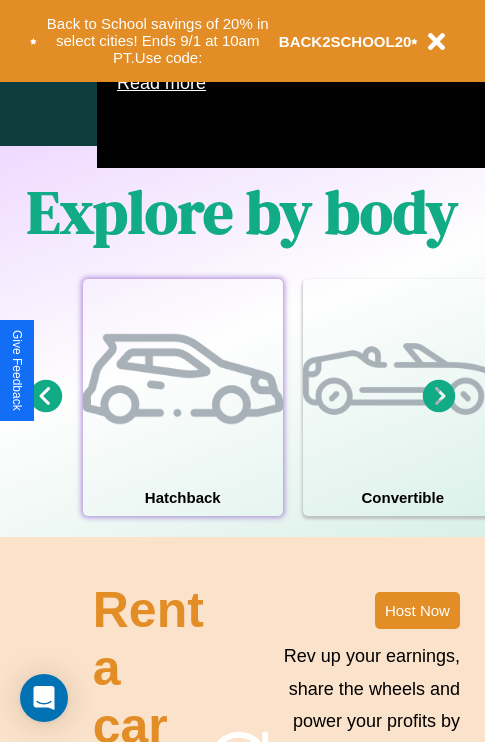 click at bounding box center (183, 379) 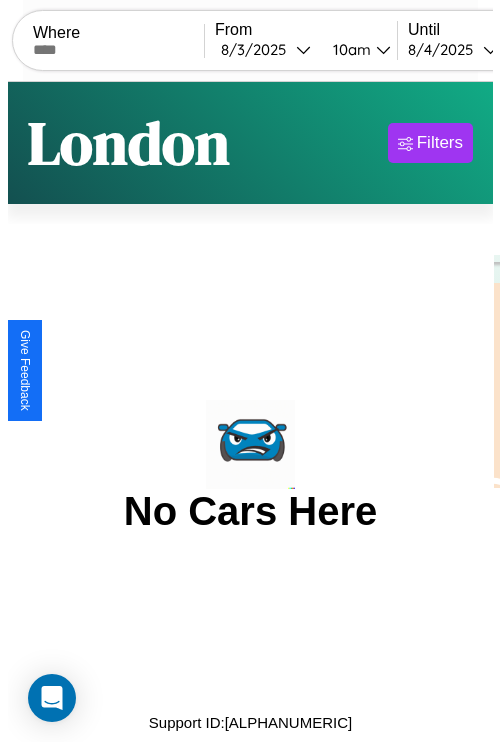 scroll, scrollTop: 0, scrollLeft: 0, axis: both 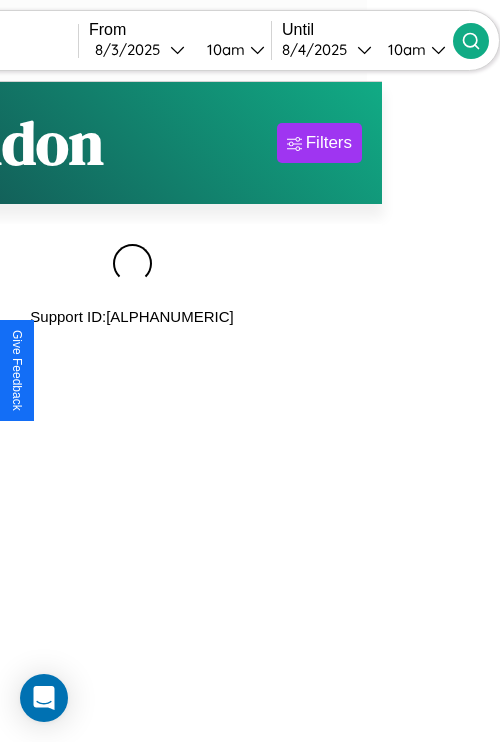 type on "******" 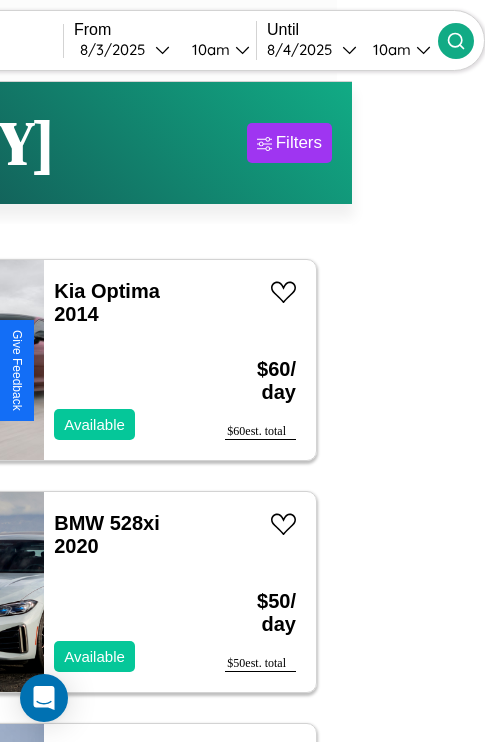 scroll, scrollTop: 68, scrollLeft: 70, axis: both 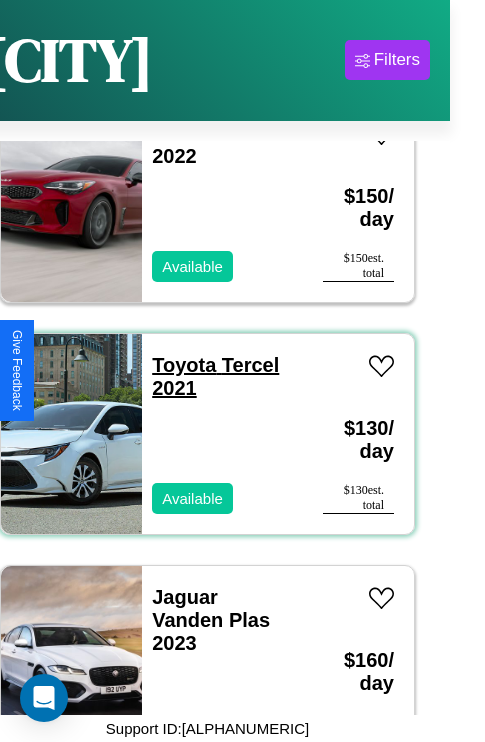 click on "Toyota   Tercel   2021" at bounding box center [215, 376] 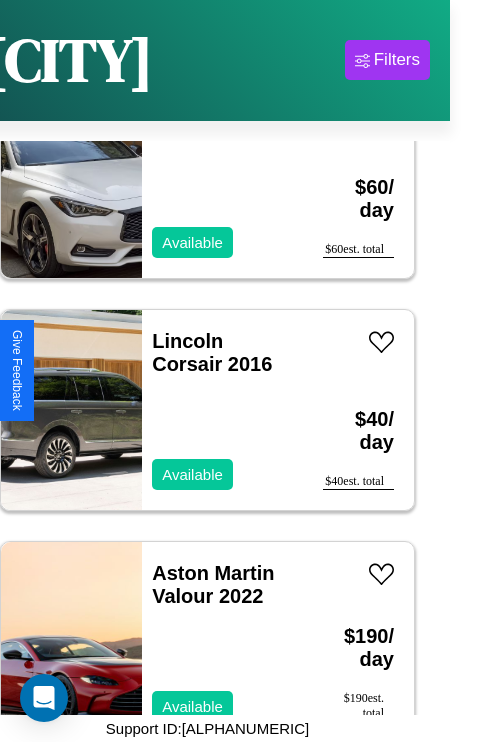 scroll, scrollTop: 13067, scrollLeft: 0, axis: vertical 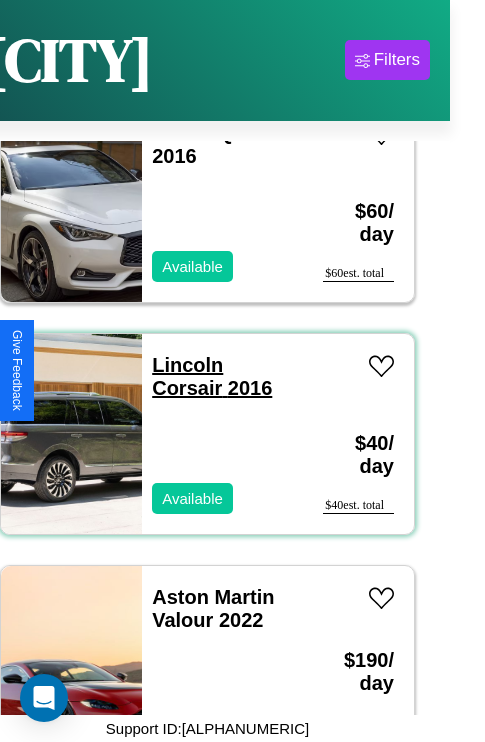 click on "Lincoln   Corsair   2016" at bounding box center [212, 376] 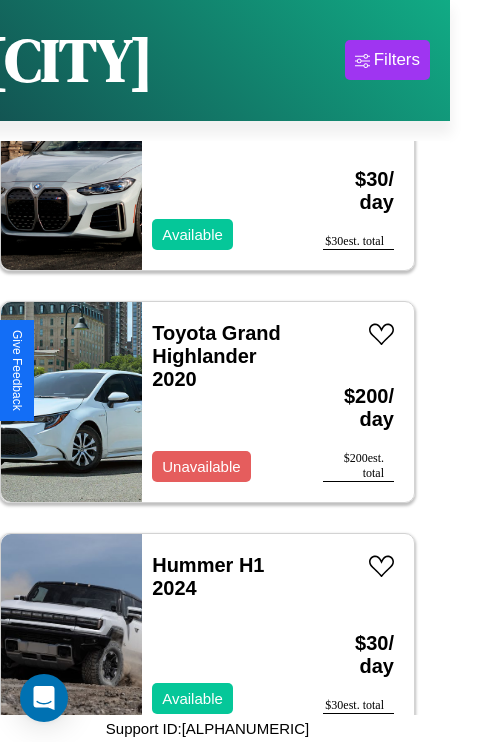 scroll, scrollTop: 75, scrollLeft: 0, axis: vertical 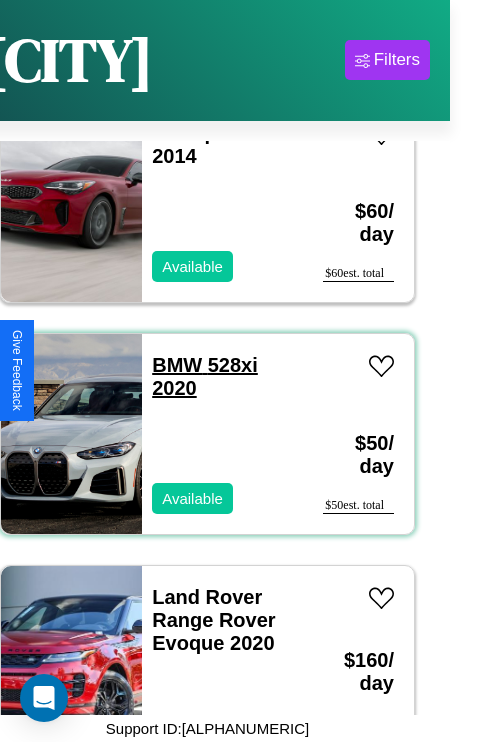 click on "BMW   528xi   2020" at bounding box center (205, 376) 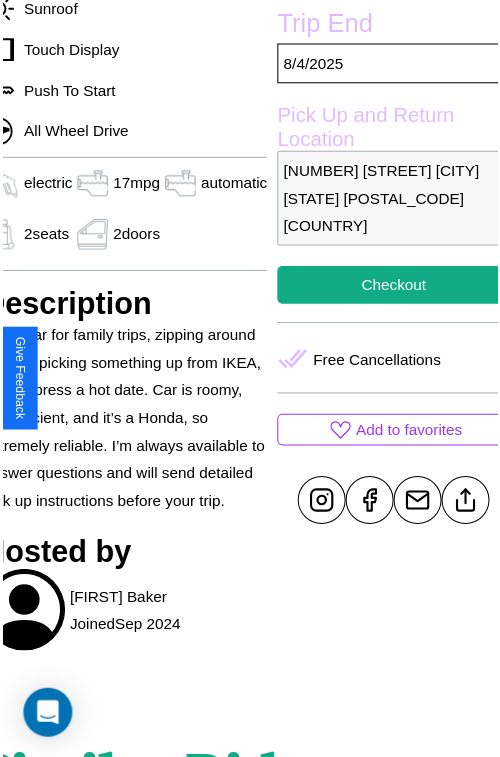 scroll, scrollTop: 550, scrollLeft: 96, axis: both 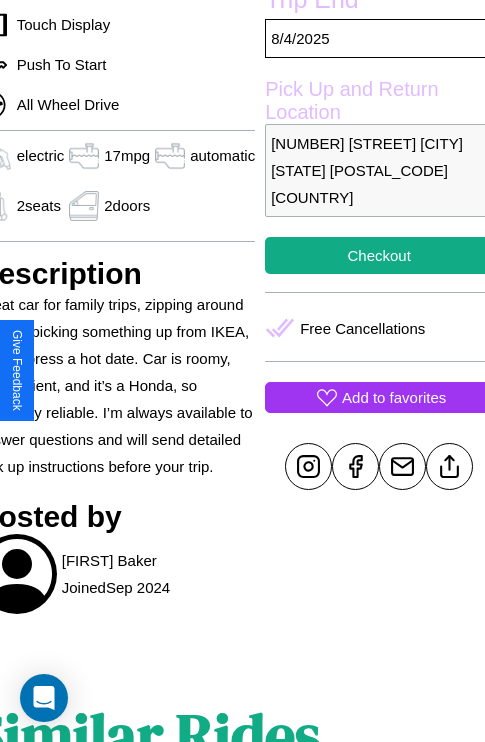 click on "Add to favorites" at bounding box center [394, 397] 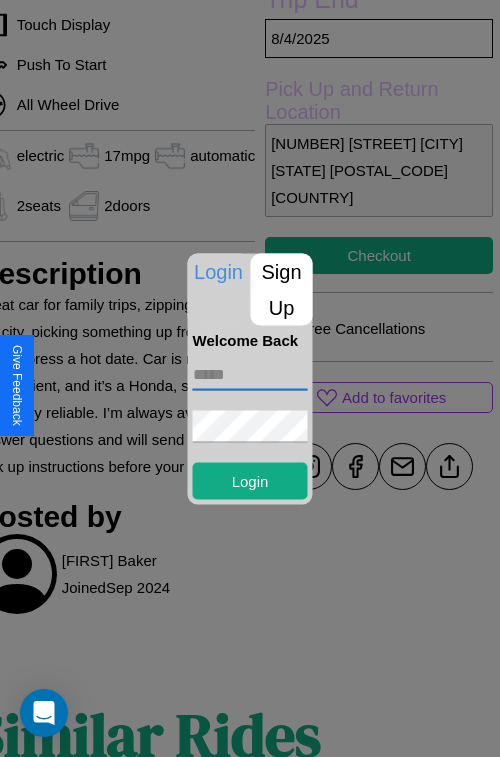 click at bounding box center (250, 374) 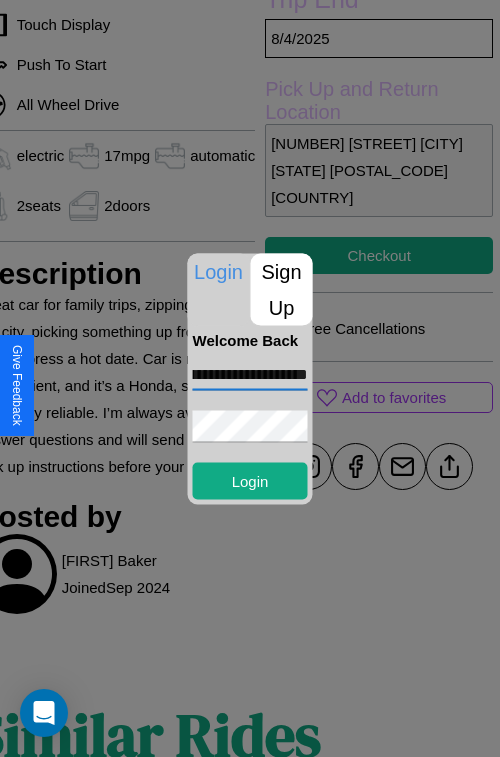 scroll, scrollTop: 0, scrollLeft: 74, axis: horizontal 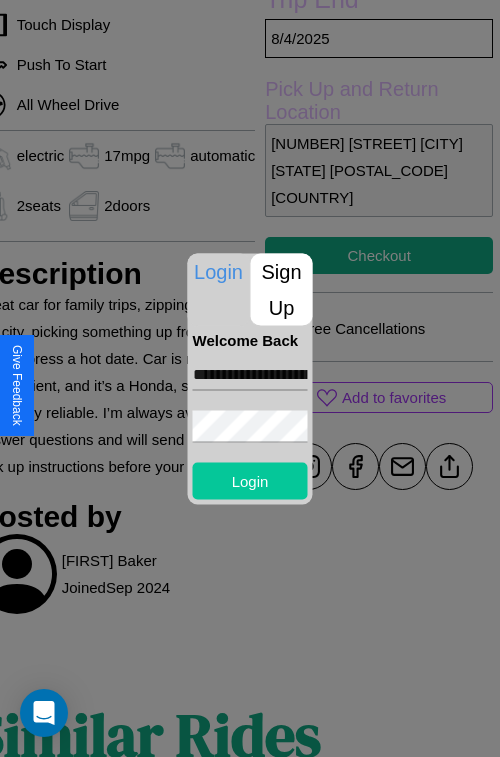 click on "Login" at bounding box center [250, 480] 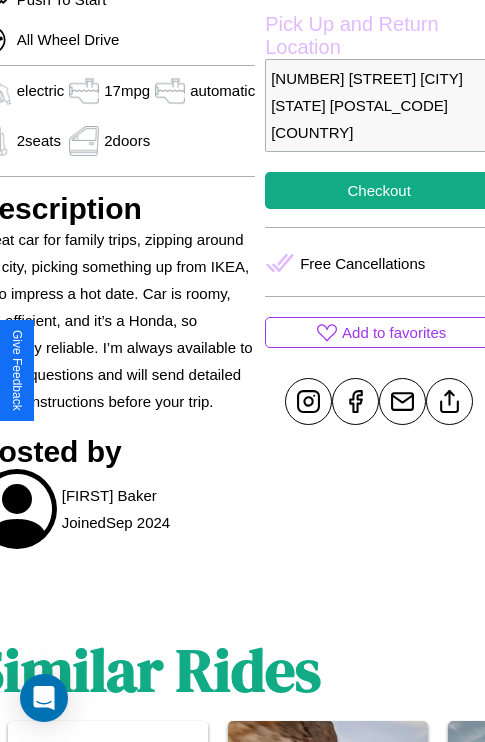 scroll, scrollTop: 619, scrollLeft: 96, axis: both 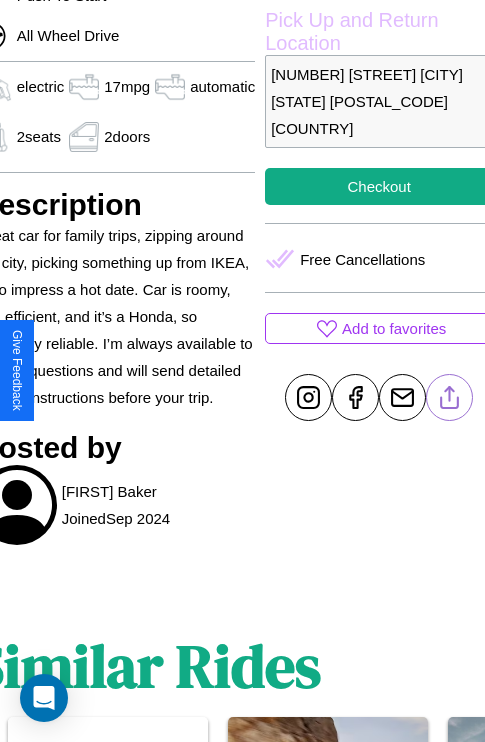 click 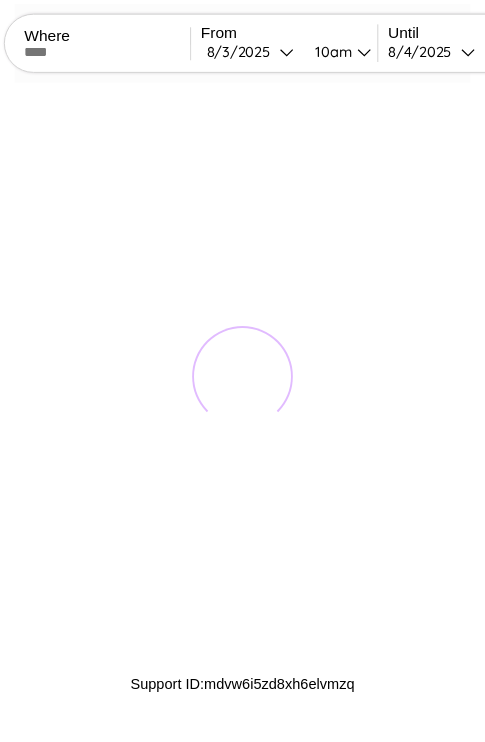 scroll, scrollTop: 0, scrollLeft: 0, axis: both 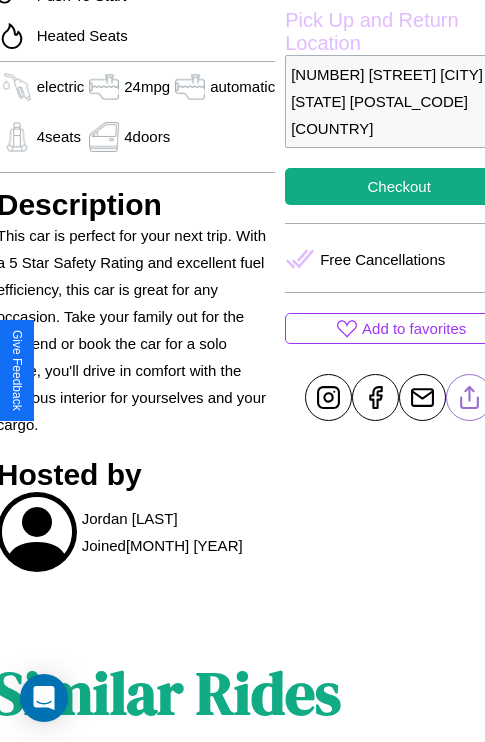 click 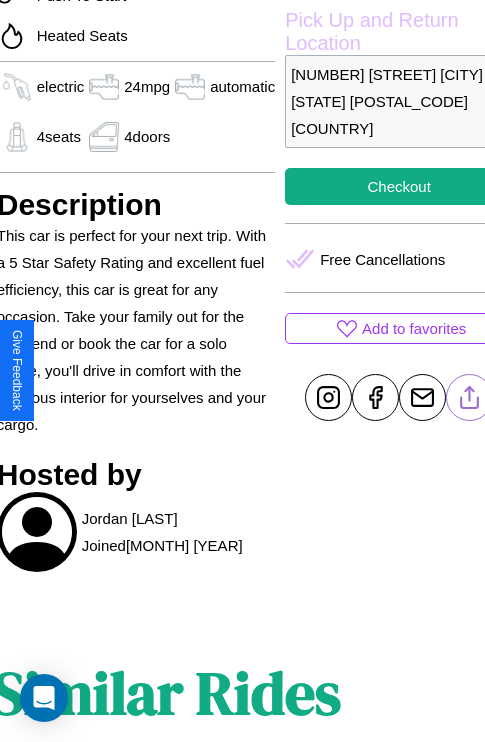 scroll, scrollTop: 390, scrollLeft: 96, axis: both 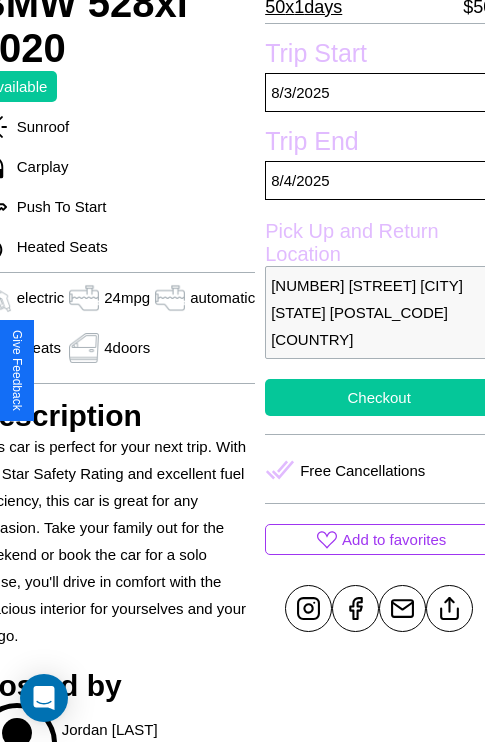 click on "Checkout" at bounding box center [379, 397] 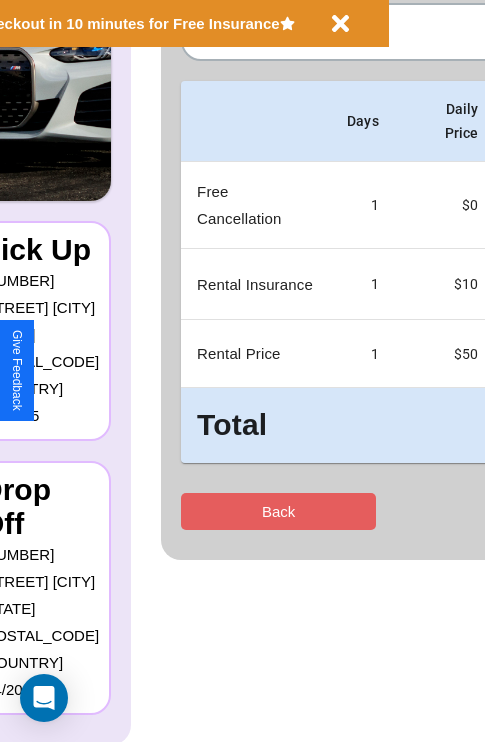 scroll, scrollTop: 0, scrollLeft: 0, axis: both 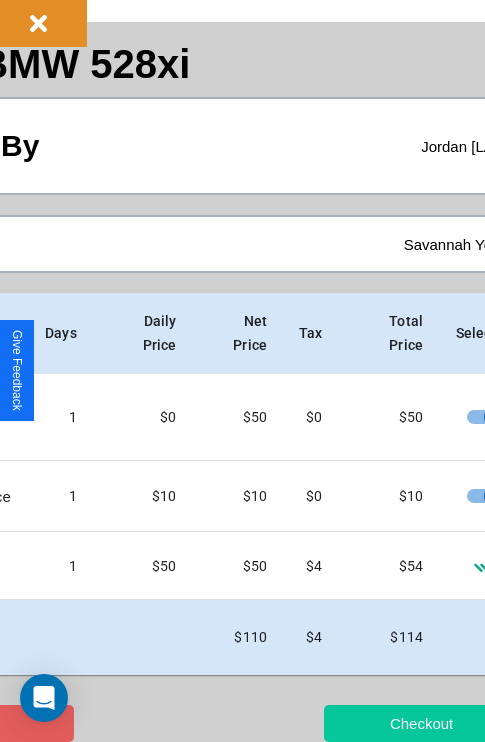 click on "Checkout" at bounding box center (421, 723) 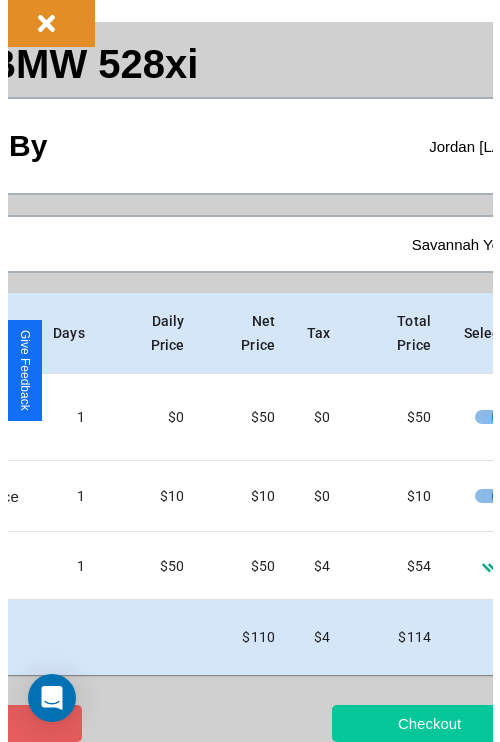 scroll, scrollTop: 0, scrollLeft: 0, axis: both 